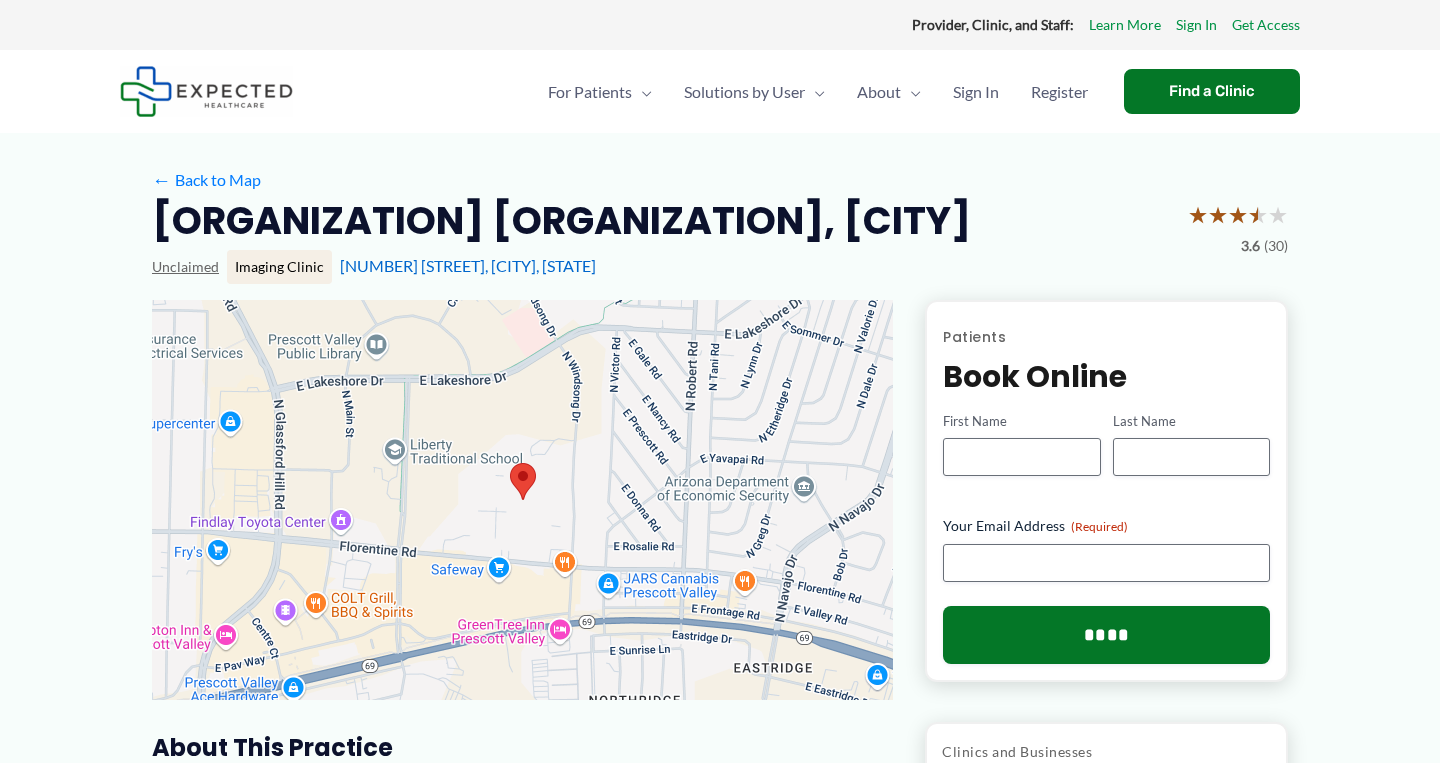scroll, scrollTop: 0, scrollLeft: 0, axis: both 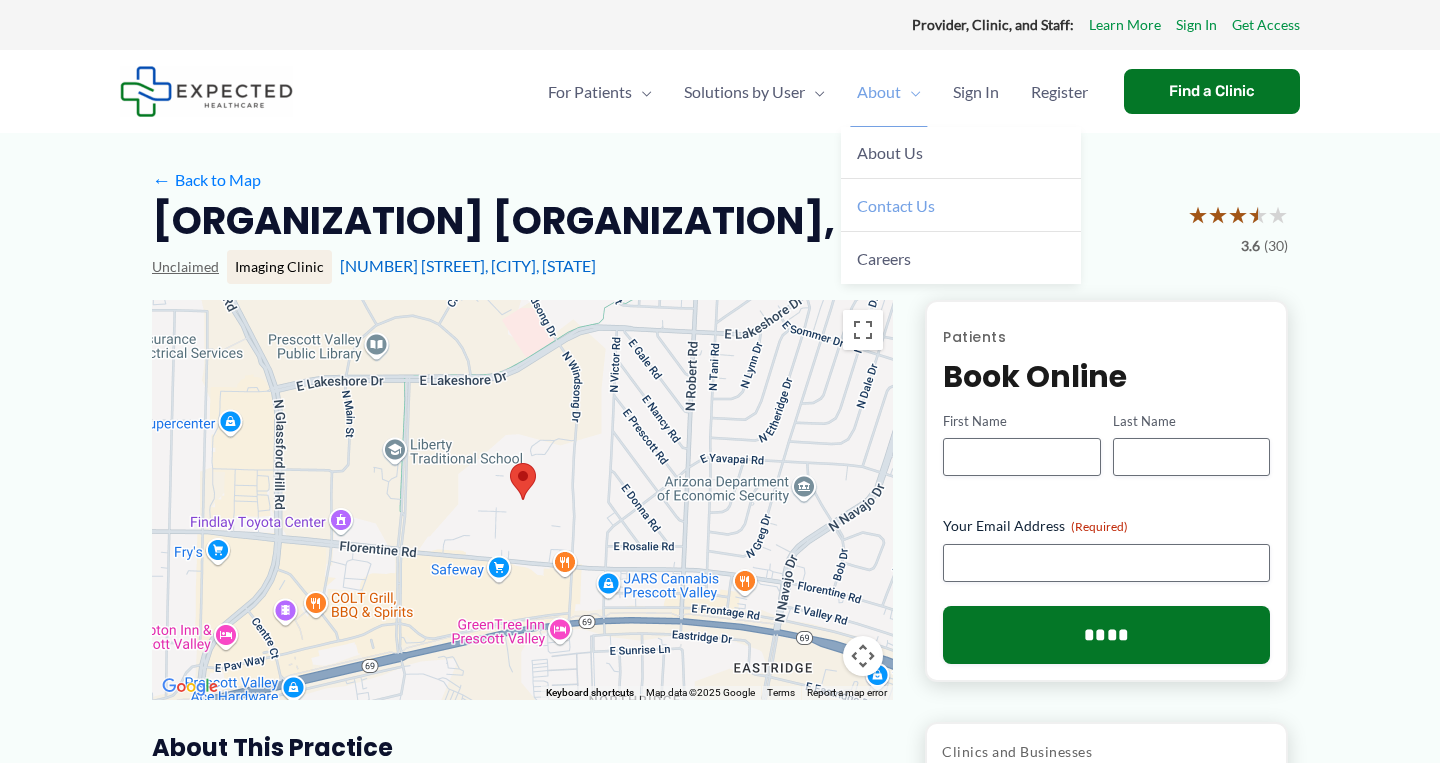 click on "Contact Us" at bounding box center (896, 205) 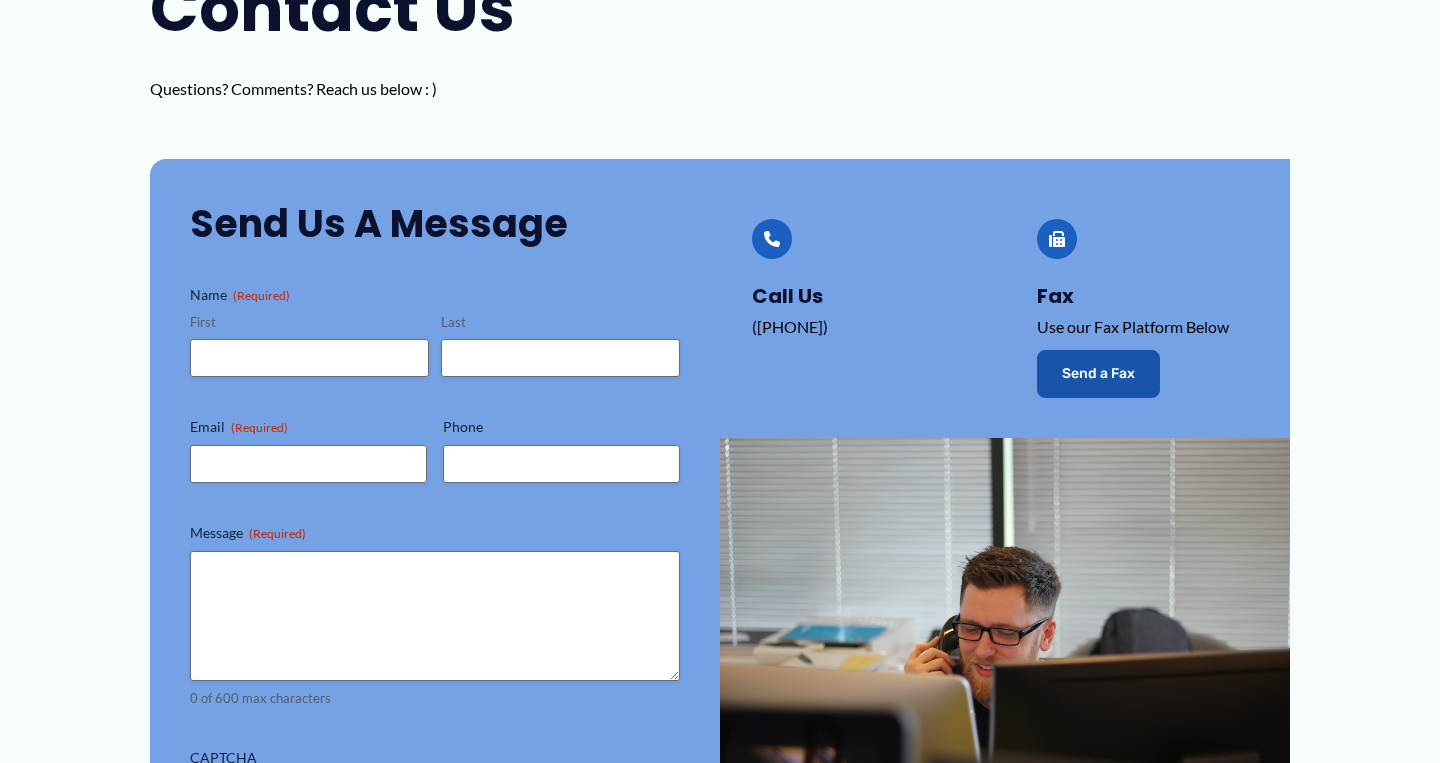 scroll, scrollTop: 288, scrollLeft: 0, axis: vertical 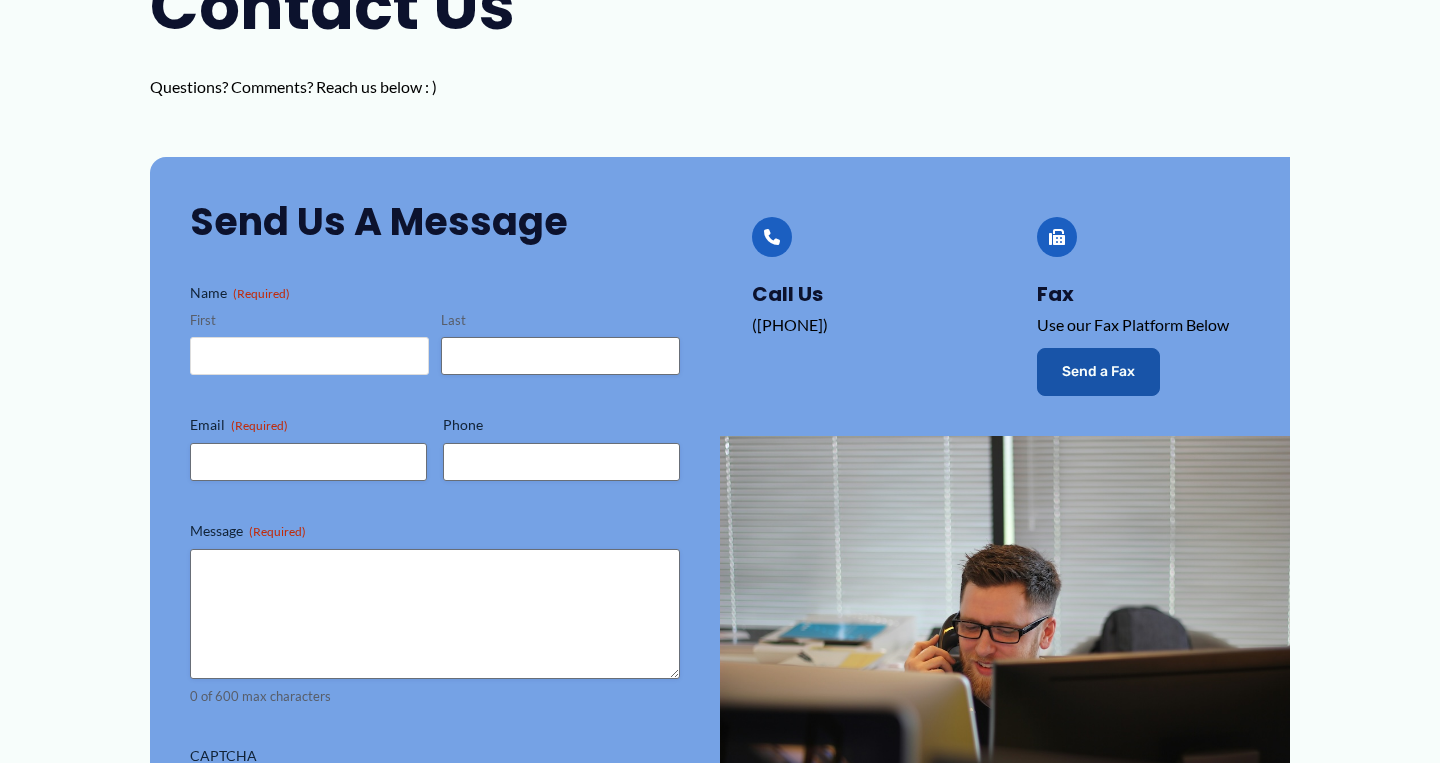 click on "First" at bounding box center (309, 356) 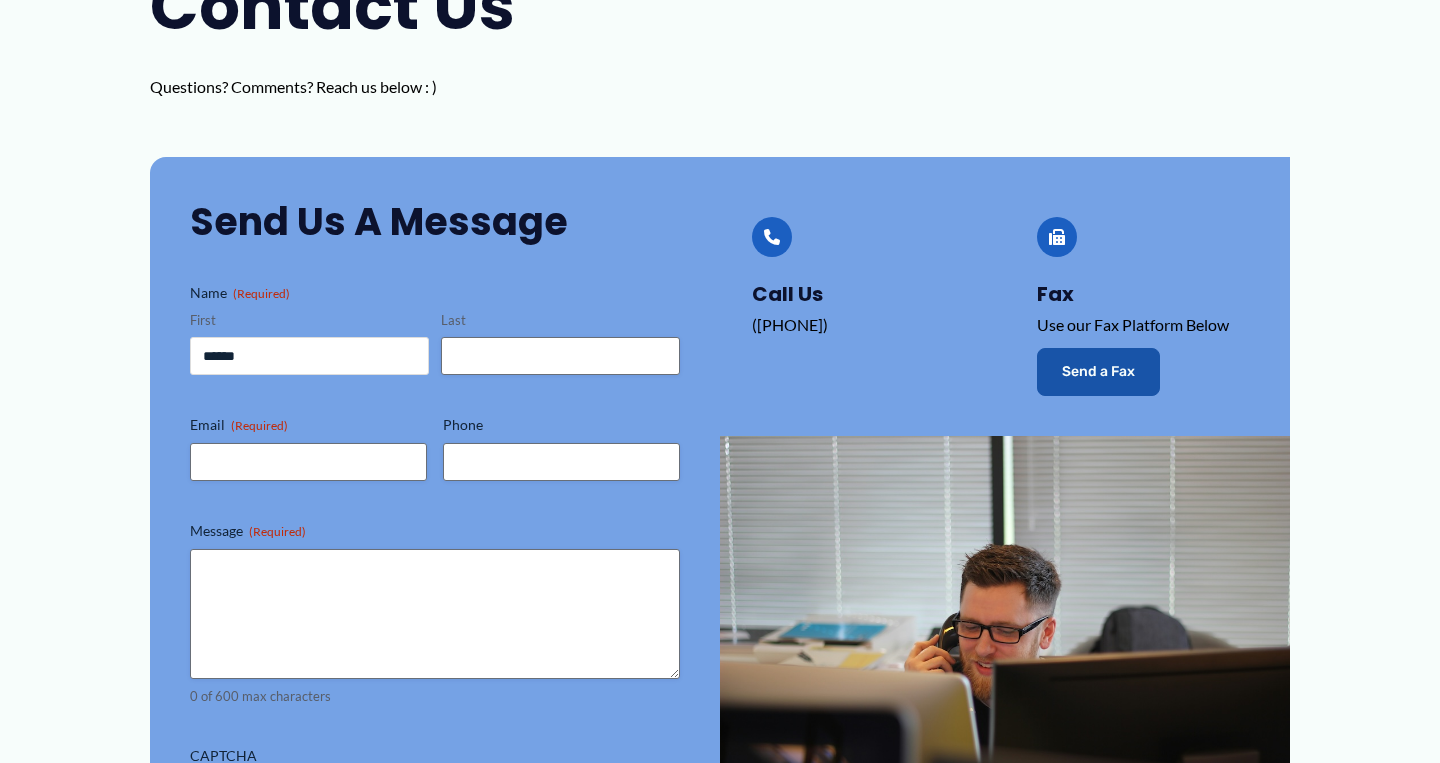 type on "*****" 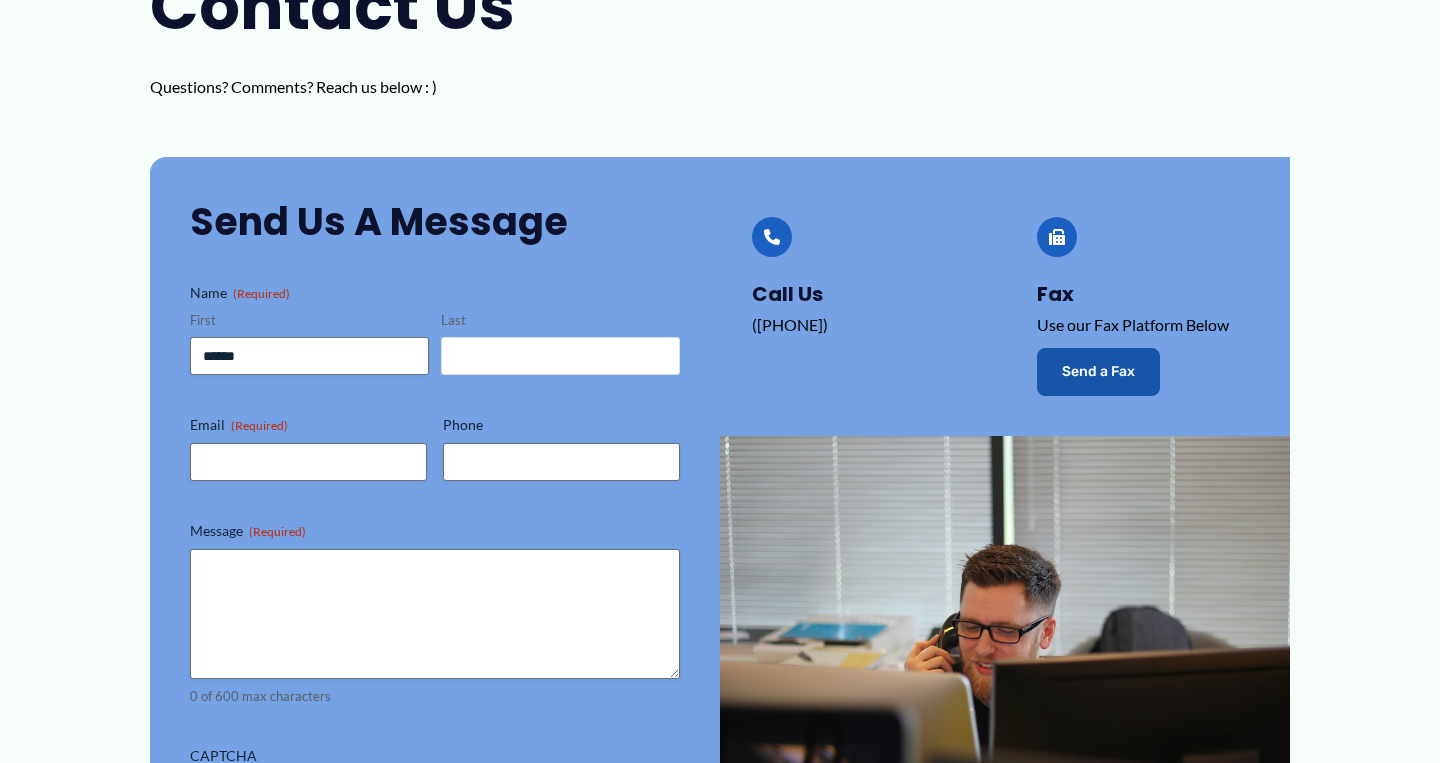 click on "Last" at bounding box center (560, 356) 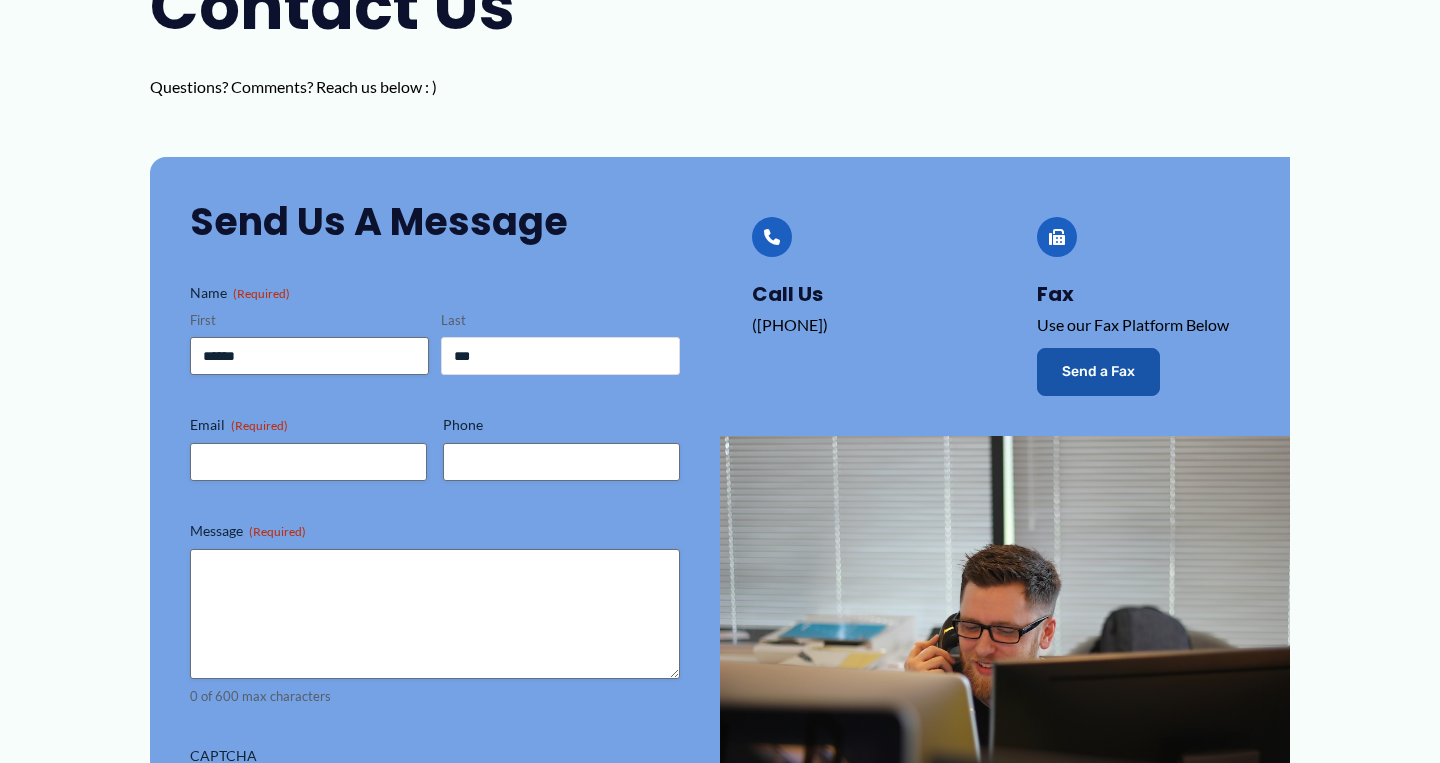 type on "***" 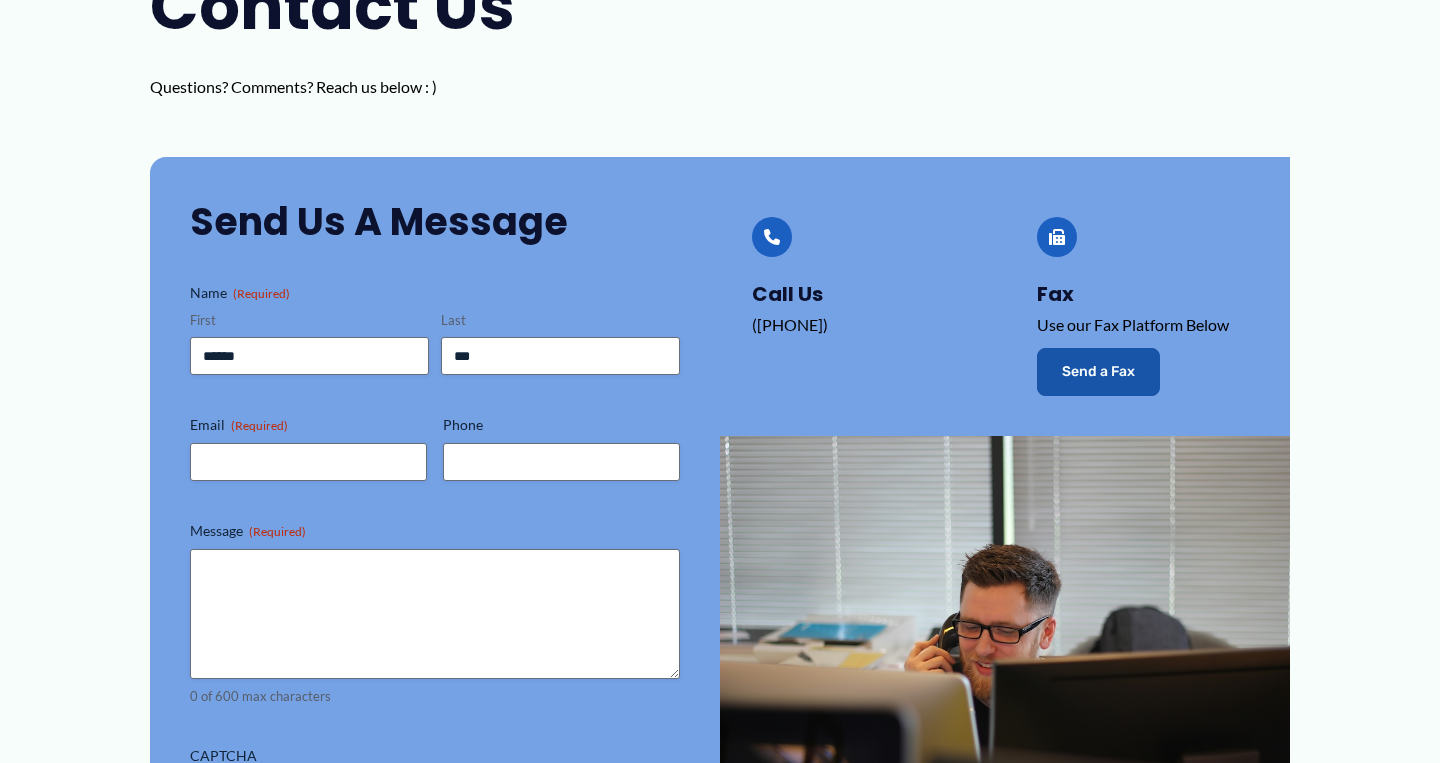 click on "Name (Required)
First
[FIRST]
Last
[LAST]
Email (Required)
Phone Message (Required) 0 of 600 max characters CAPTCHA" at bounding box center (435, 567) 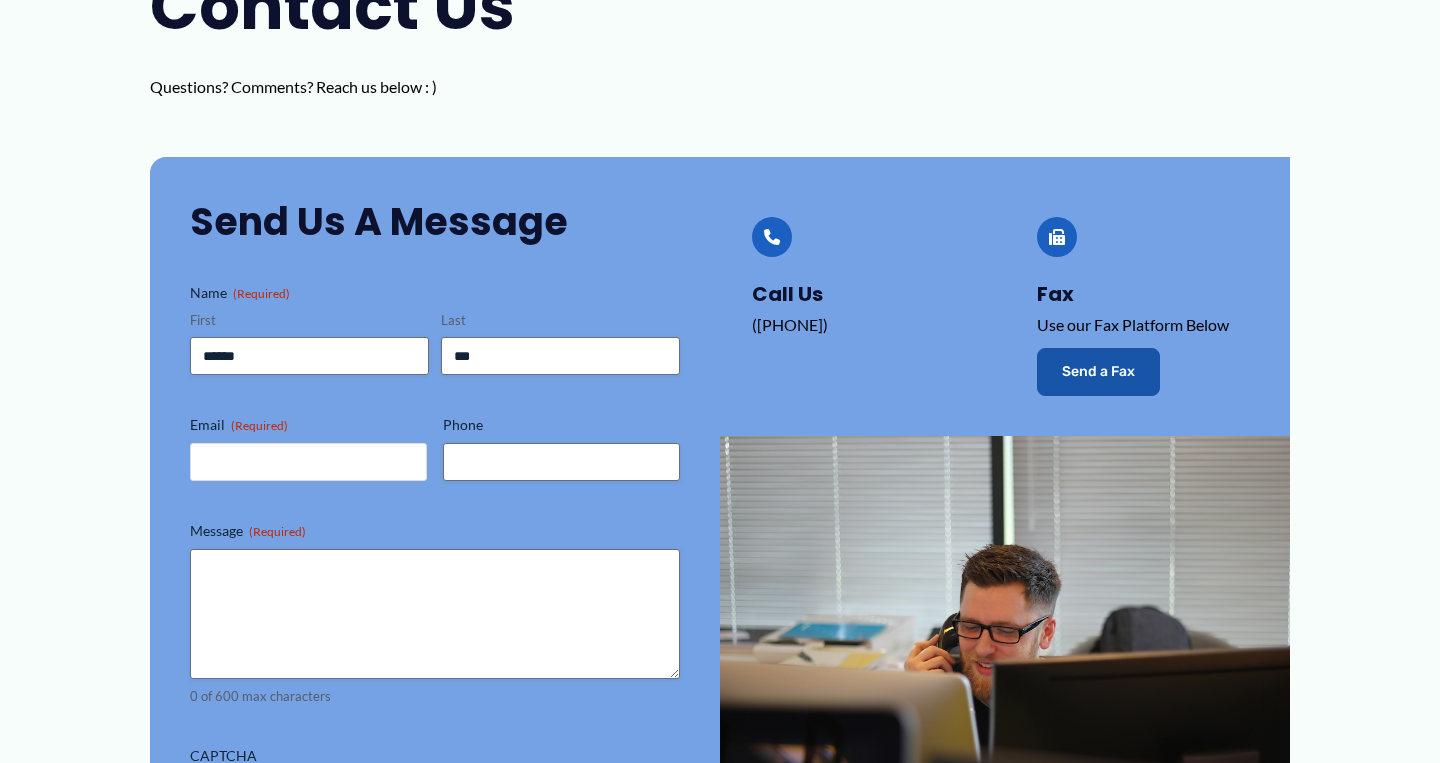 click on "Email (Required)" at bounding box center [308, 462] 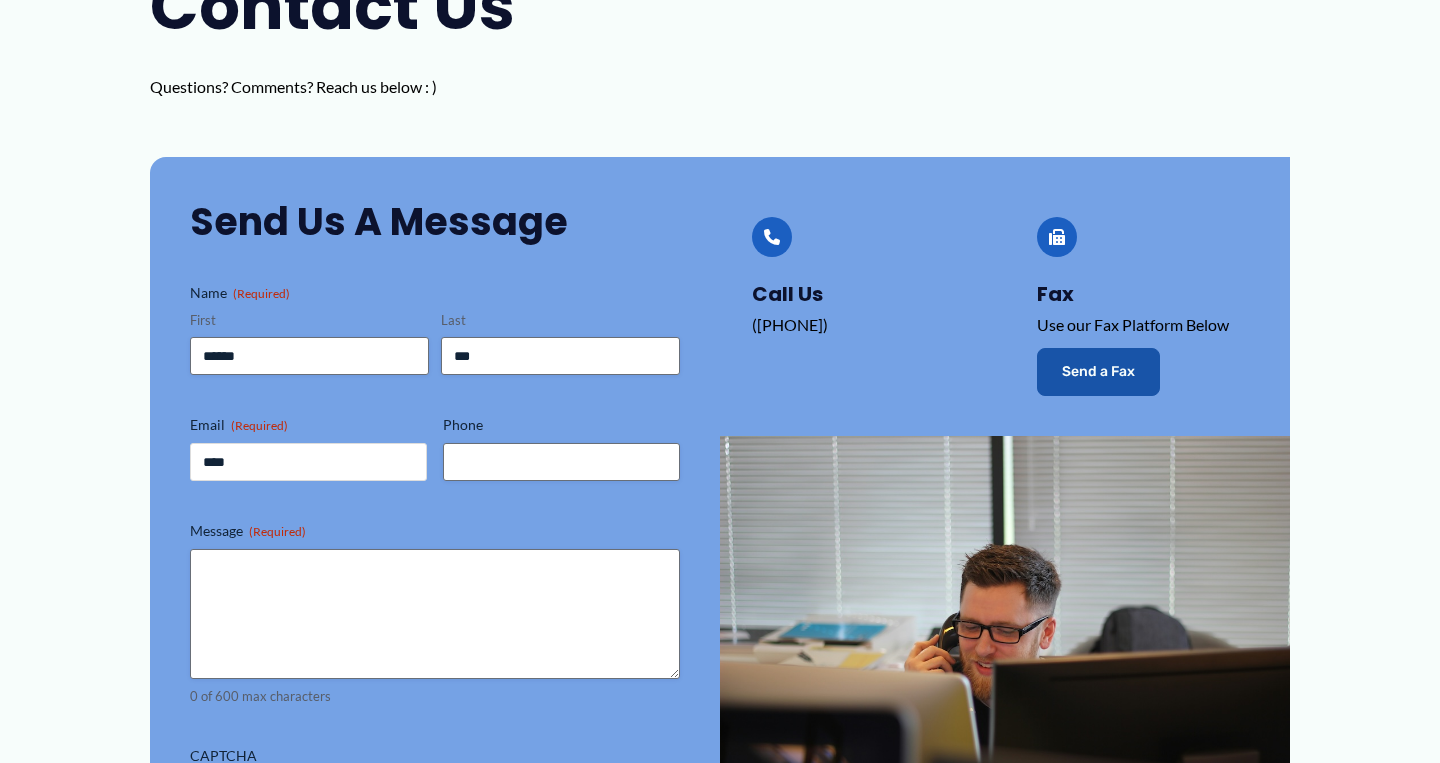 type on "**********" 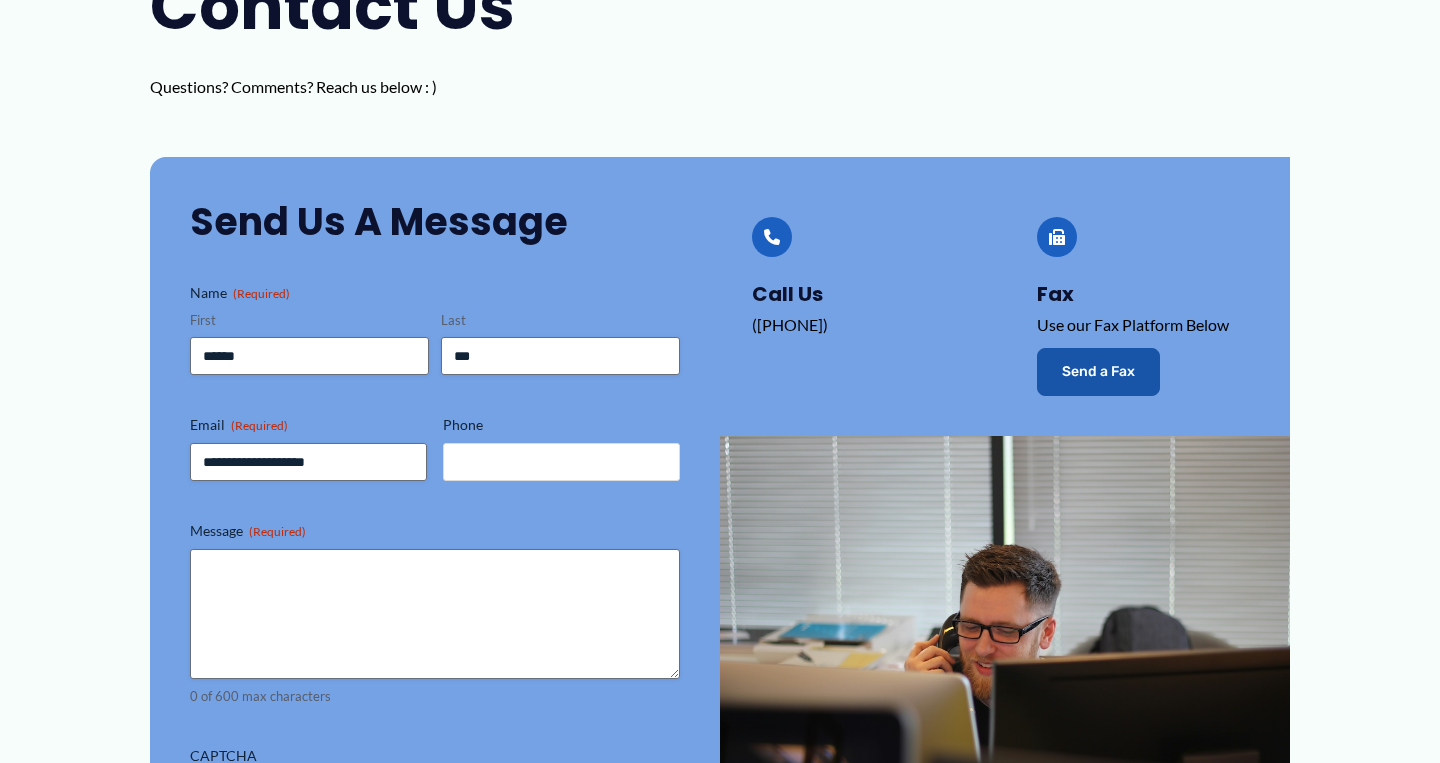 type on "**********" 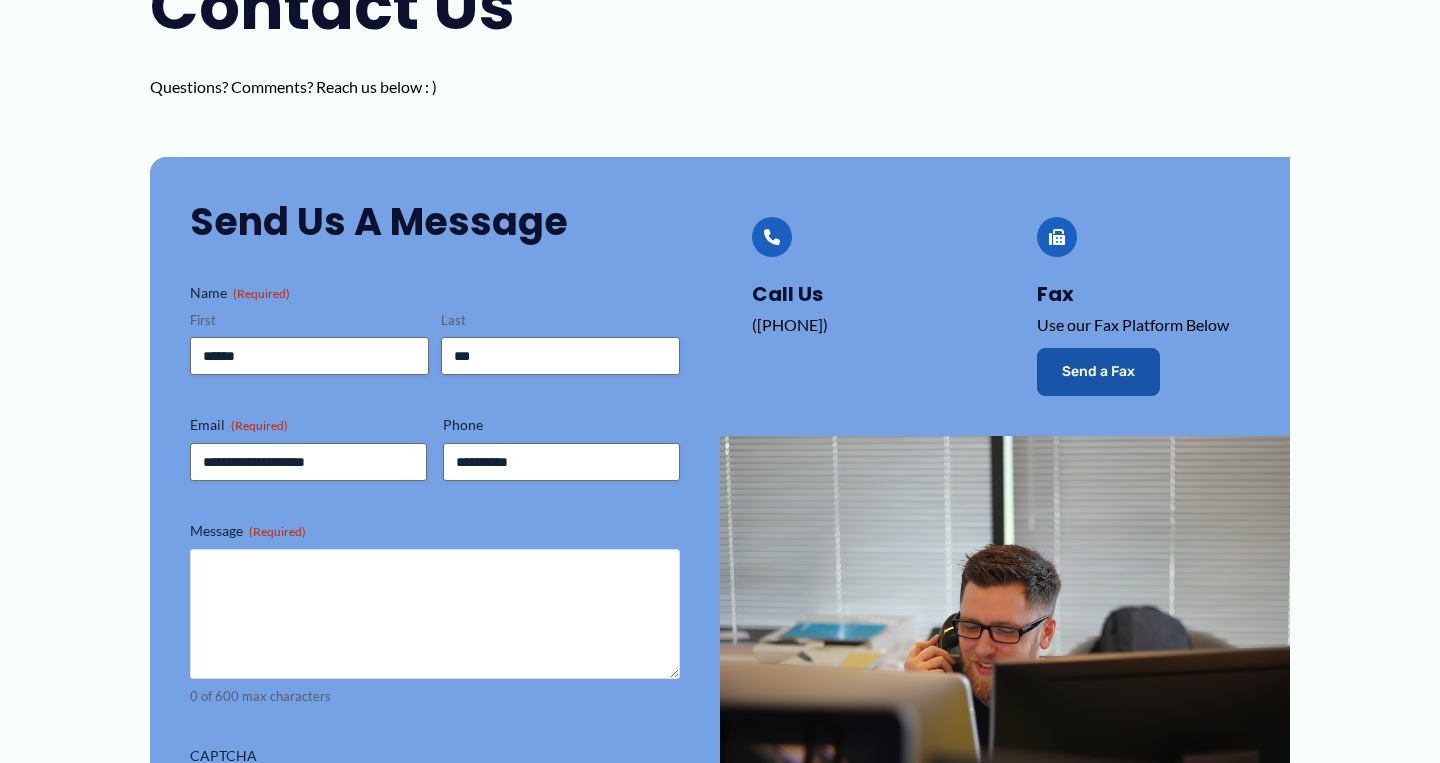 click on "Message (Required)" at bounding box center [435, 614] 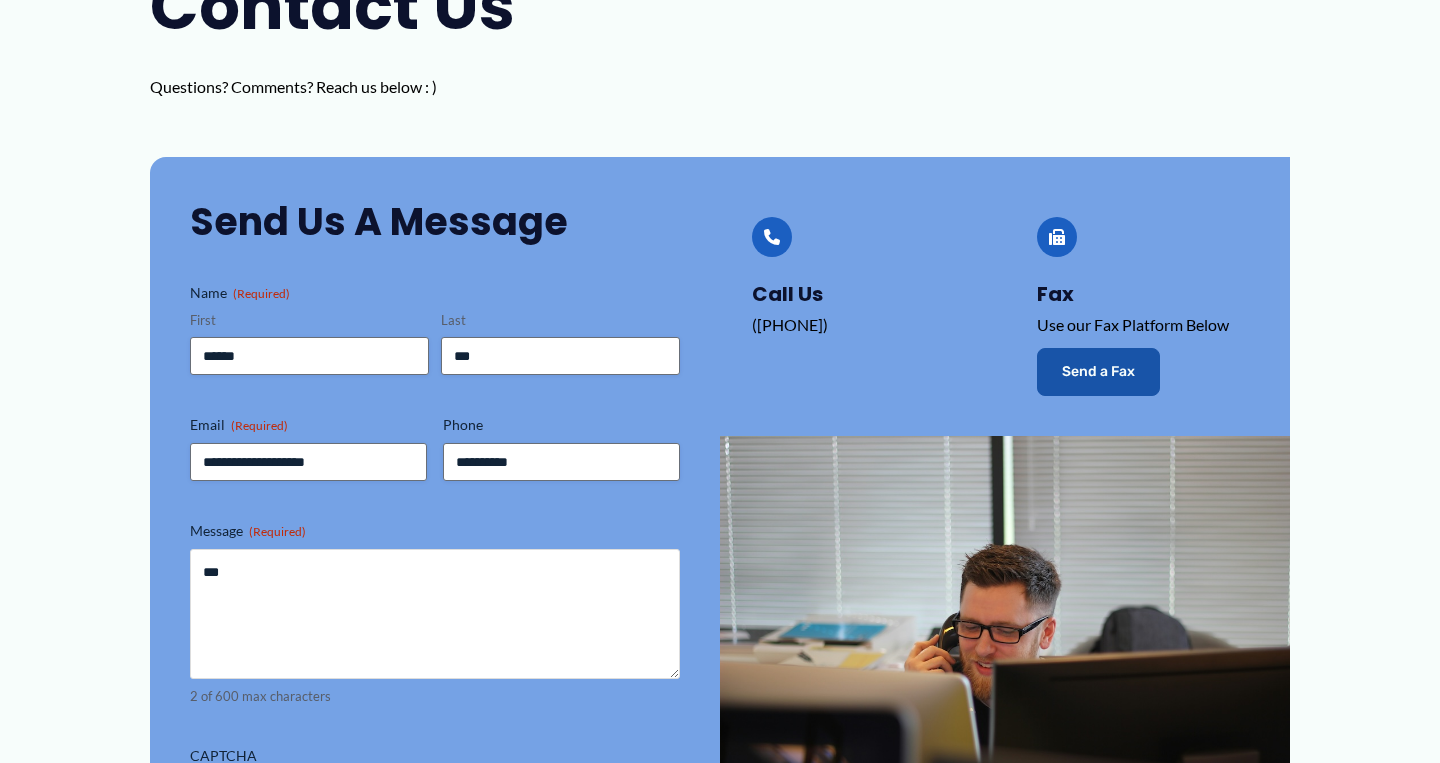 click on "**" at bounding box center (435, 614) 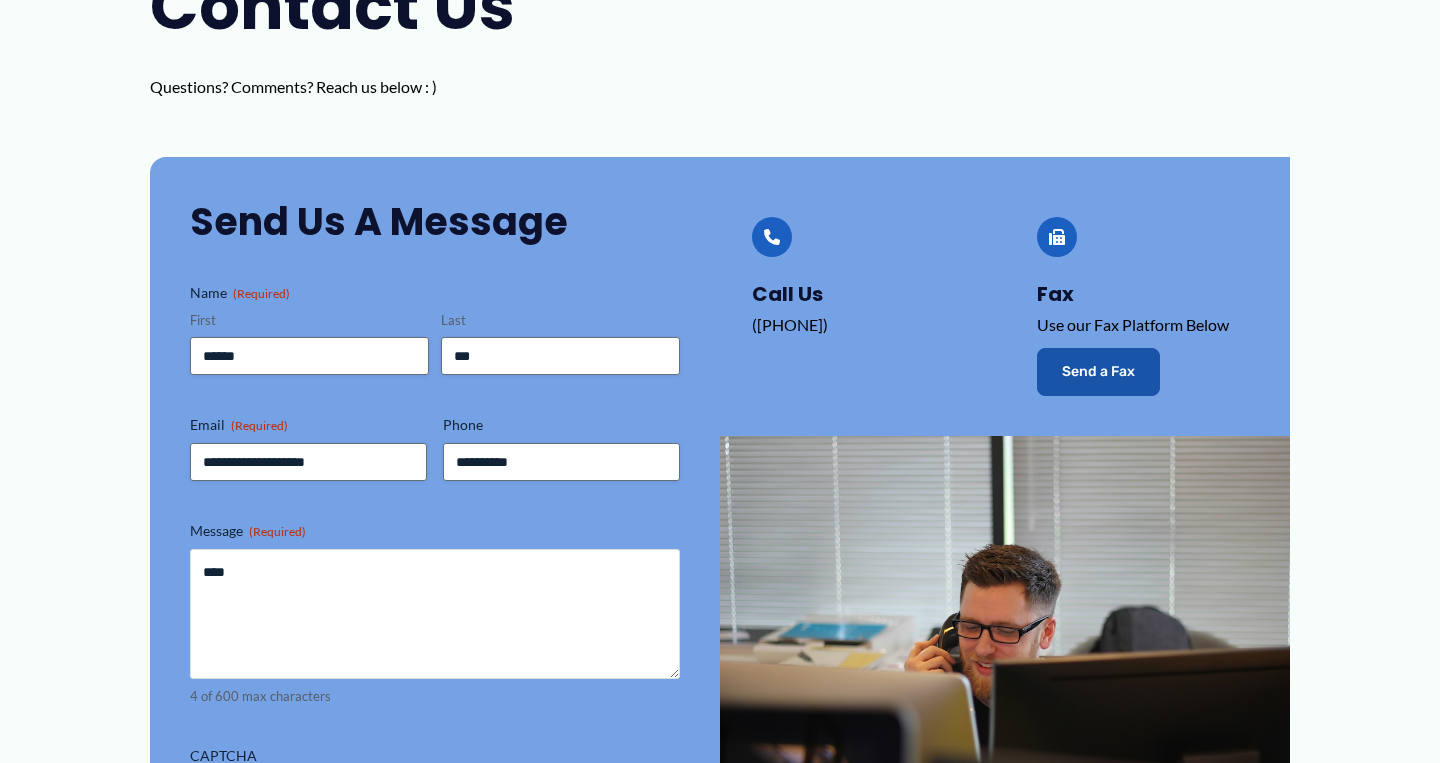 type on "****" 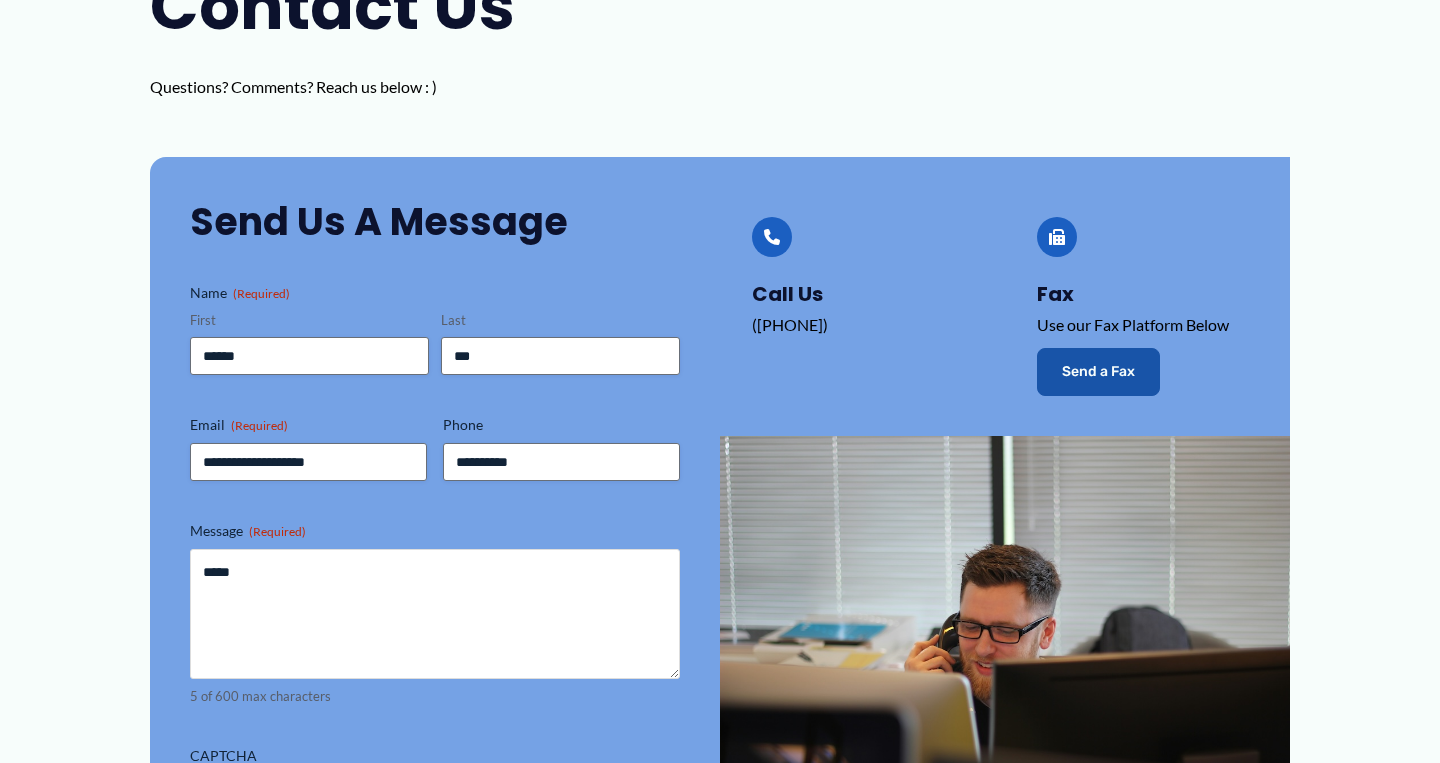 click on "****" at bounding box center (435, 614) 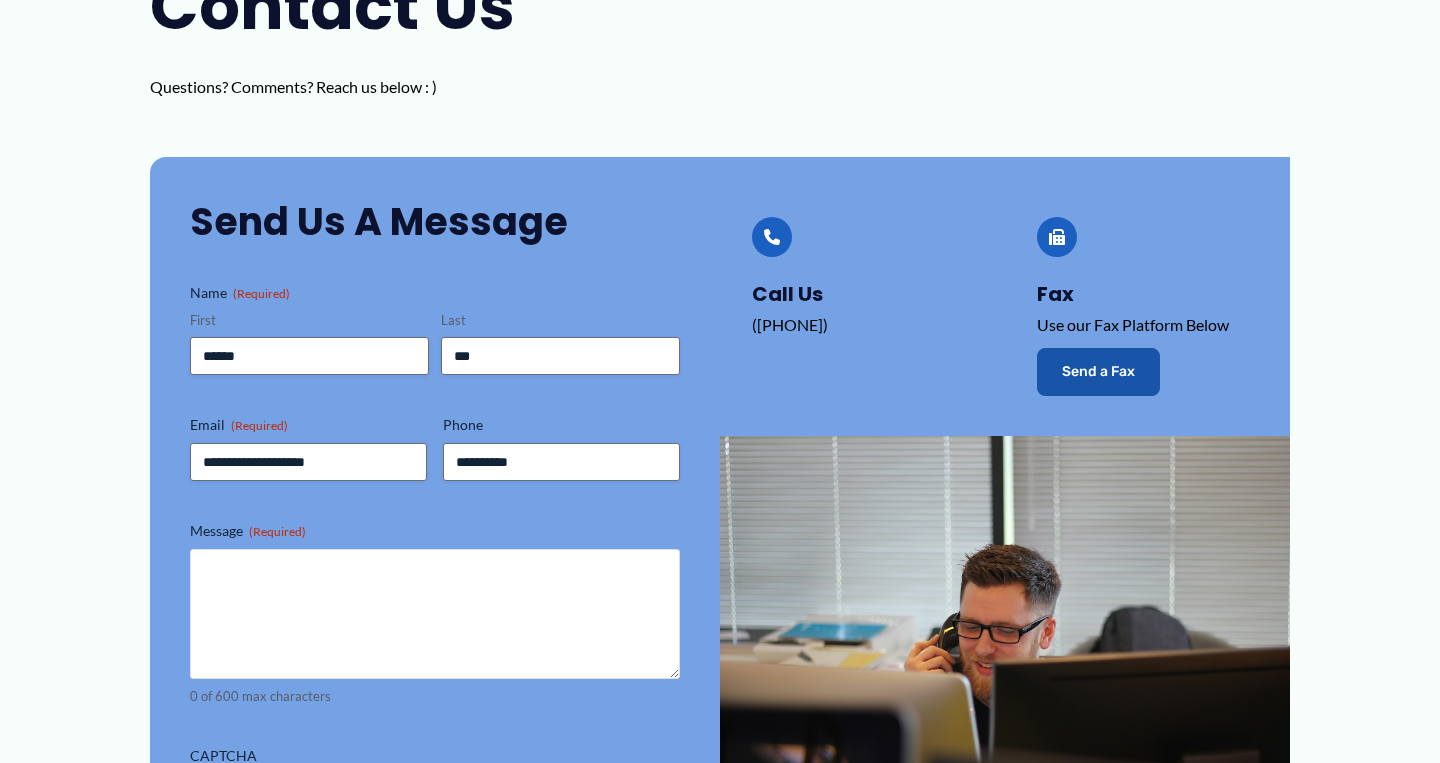 click on "Message (Required)" at bounding box center [435, 614] 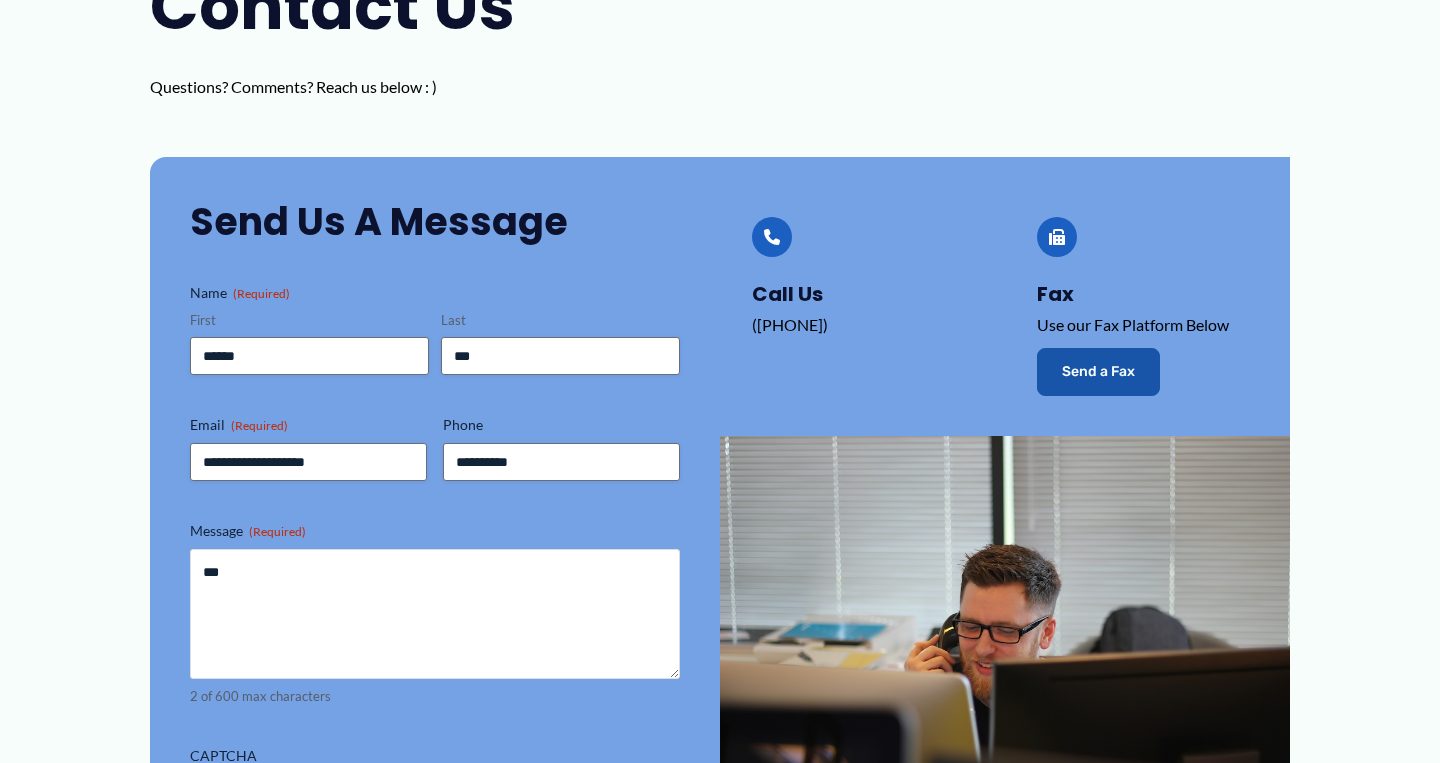 click on "**" at bounding box center [435, 614] 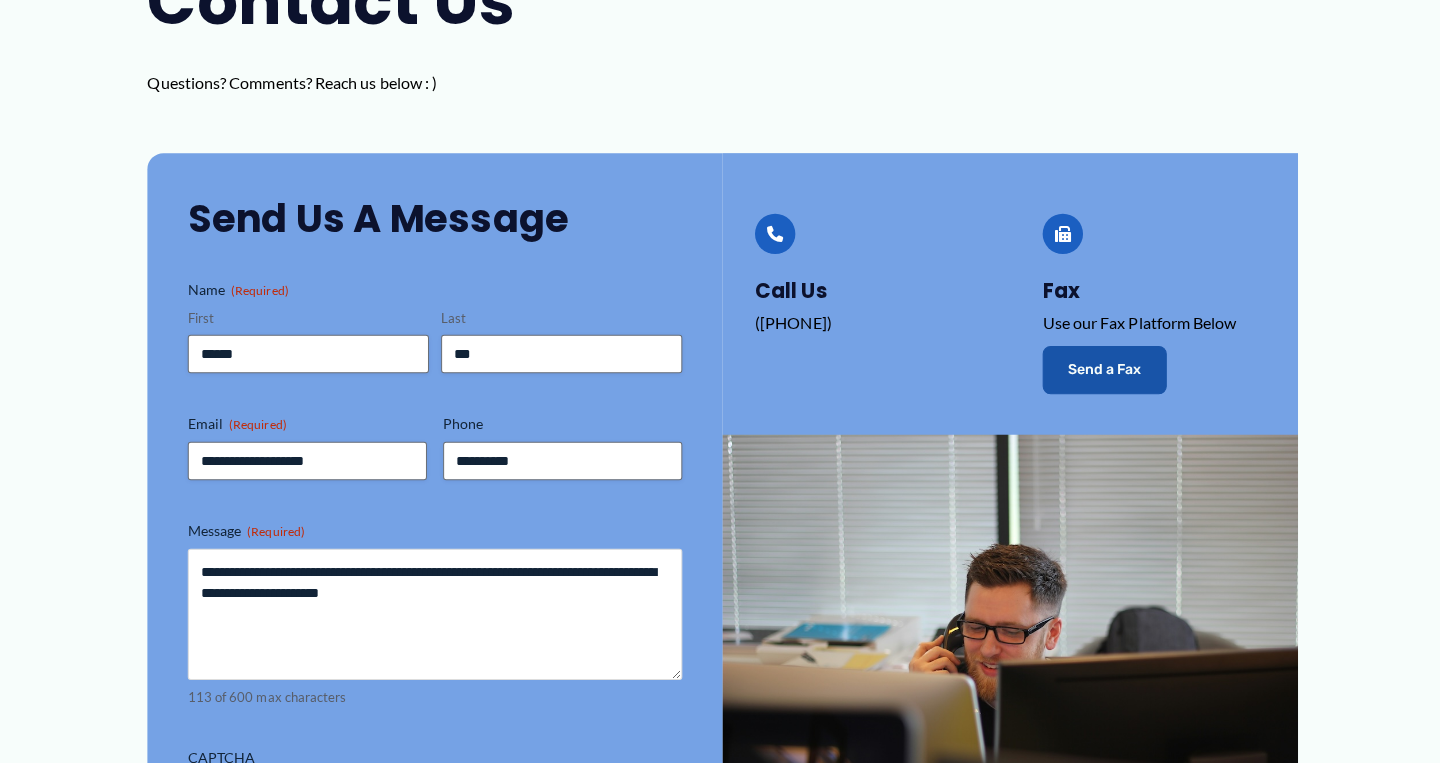 click on "**********" at bounding box center [435, 614] 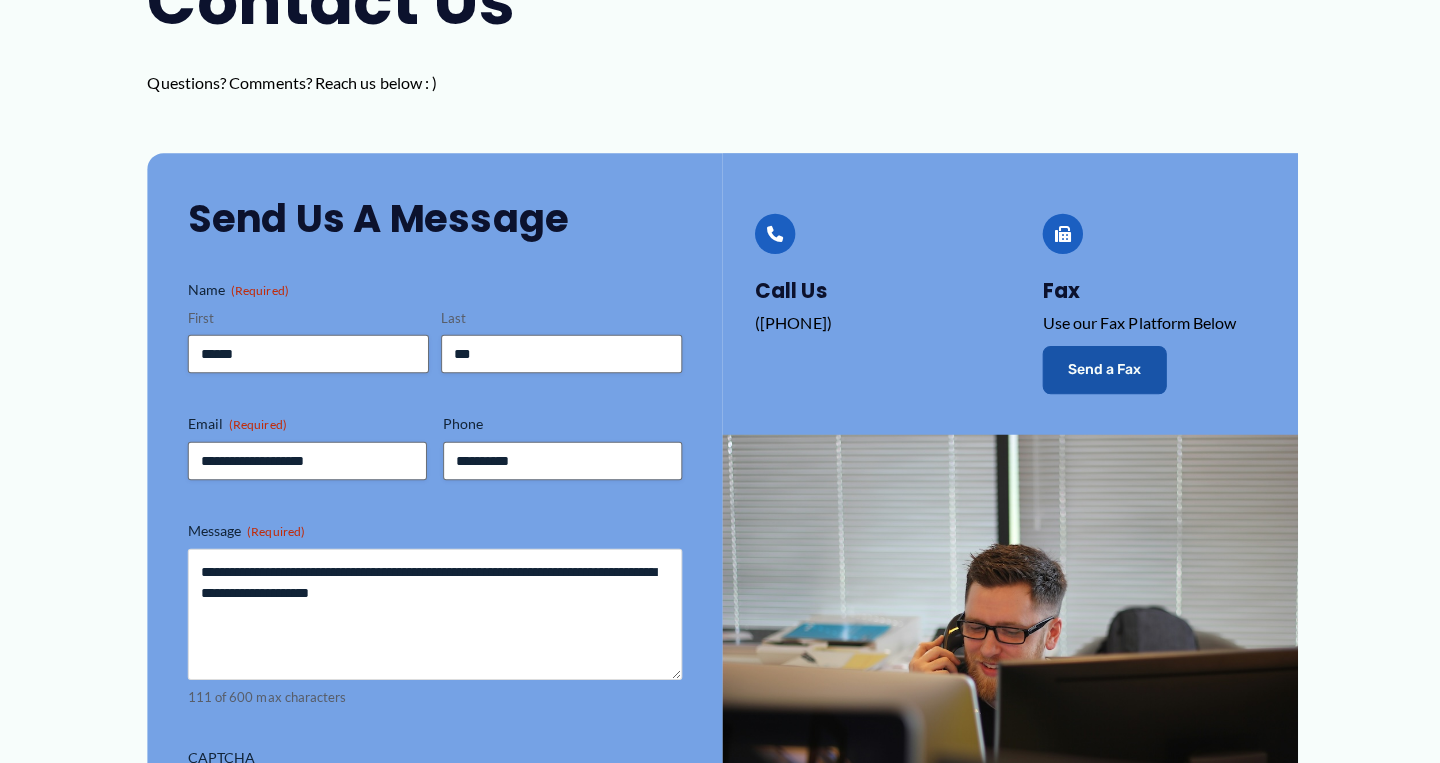 click on "**********" at bounding box center [435, 614] 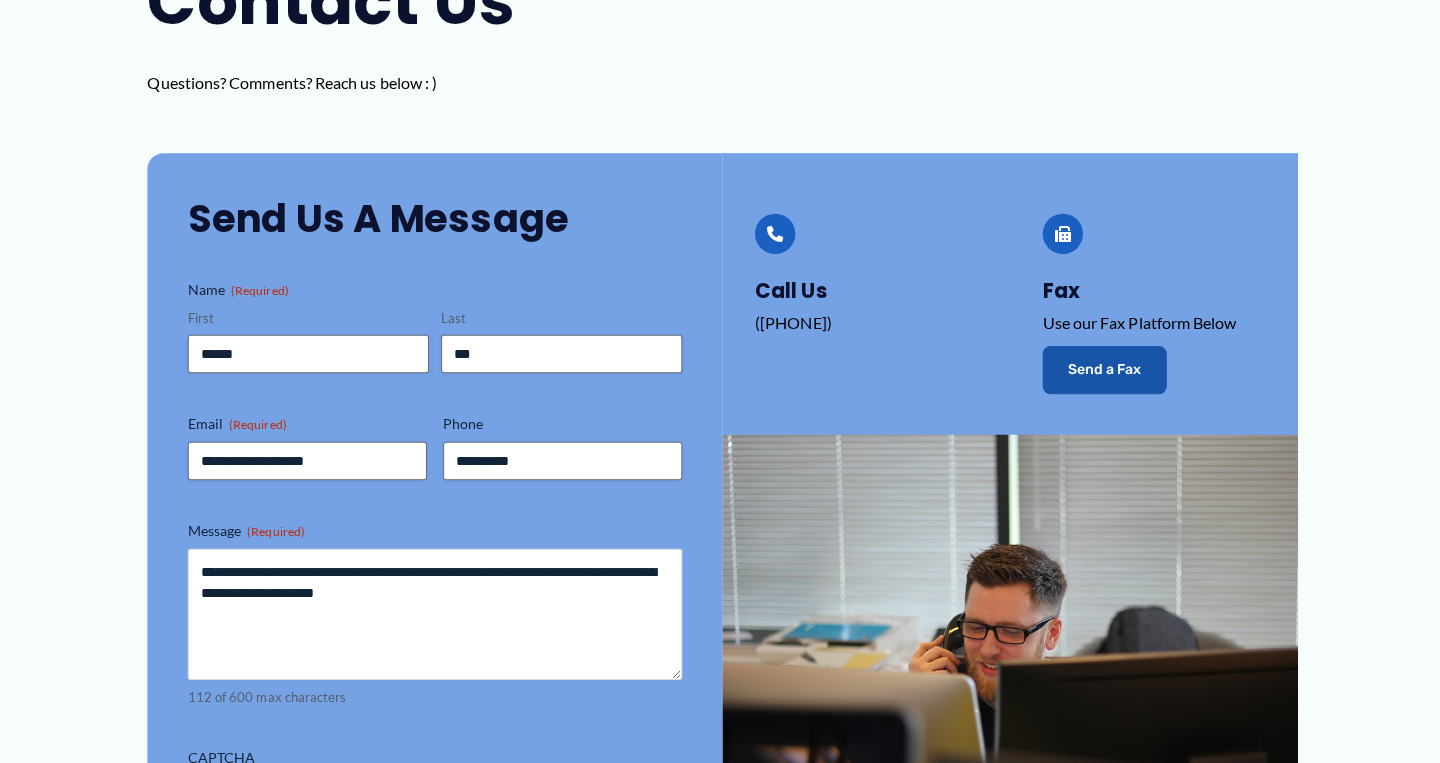 click on "**********" at bounding box center [435, 614] 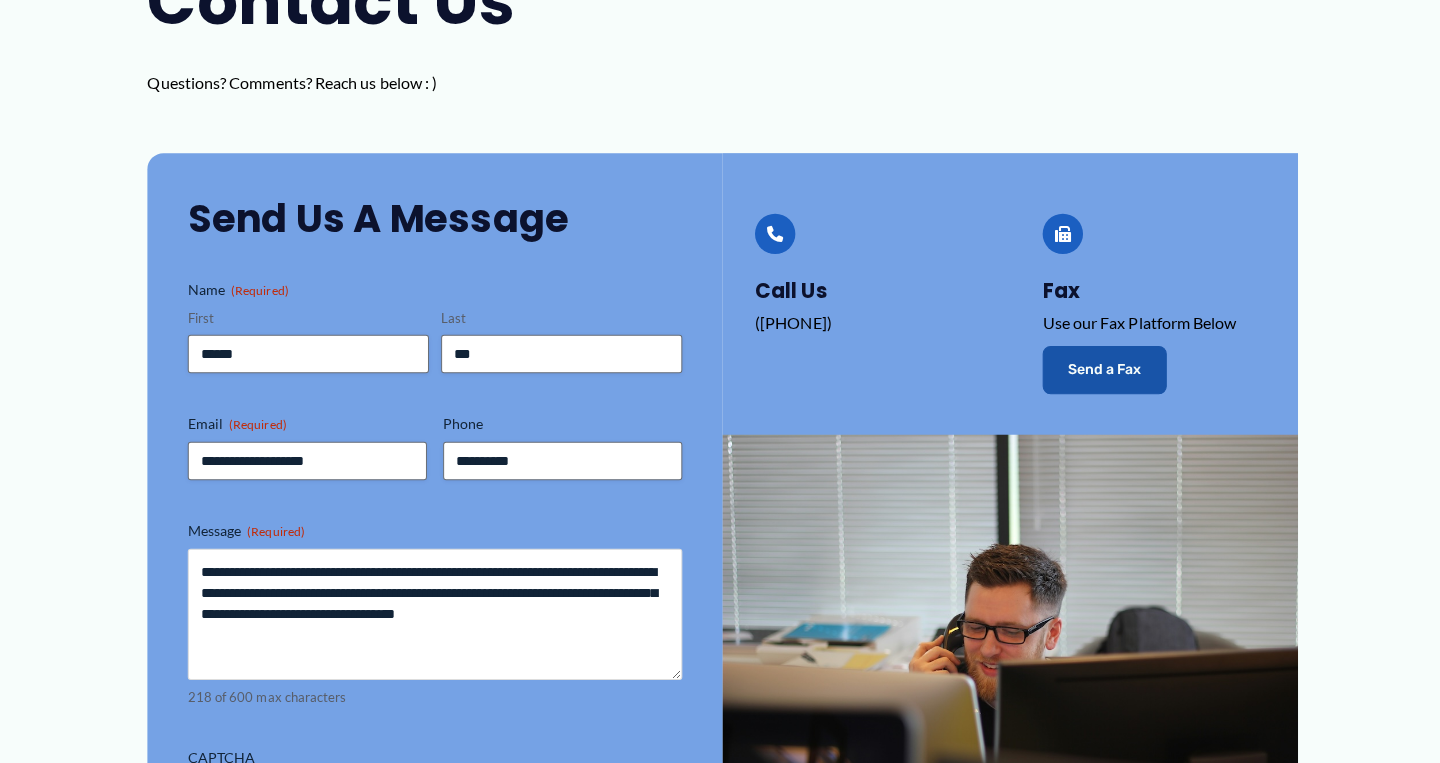 click on "**********" at bounding box center [435, 614] 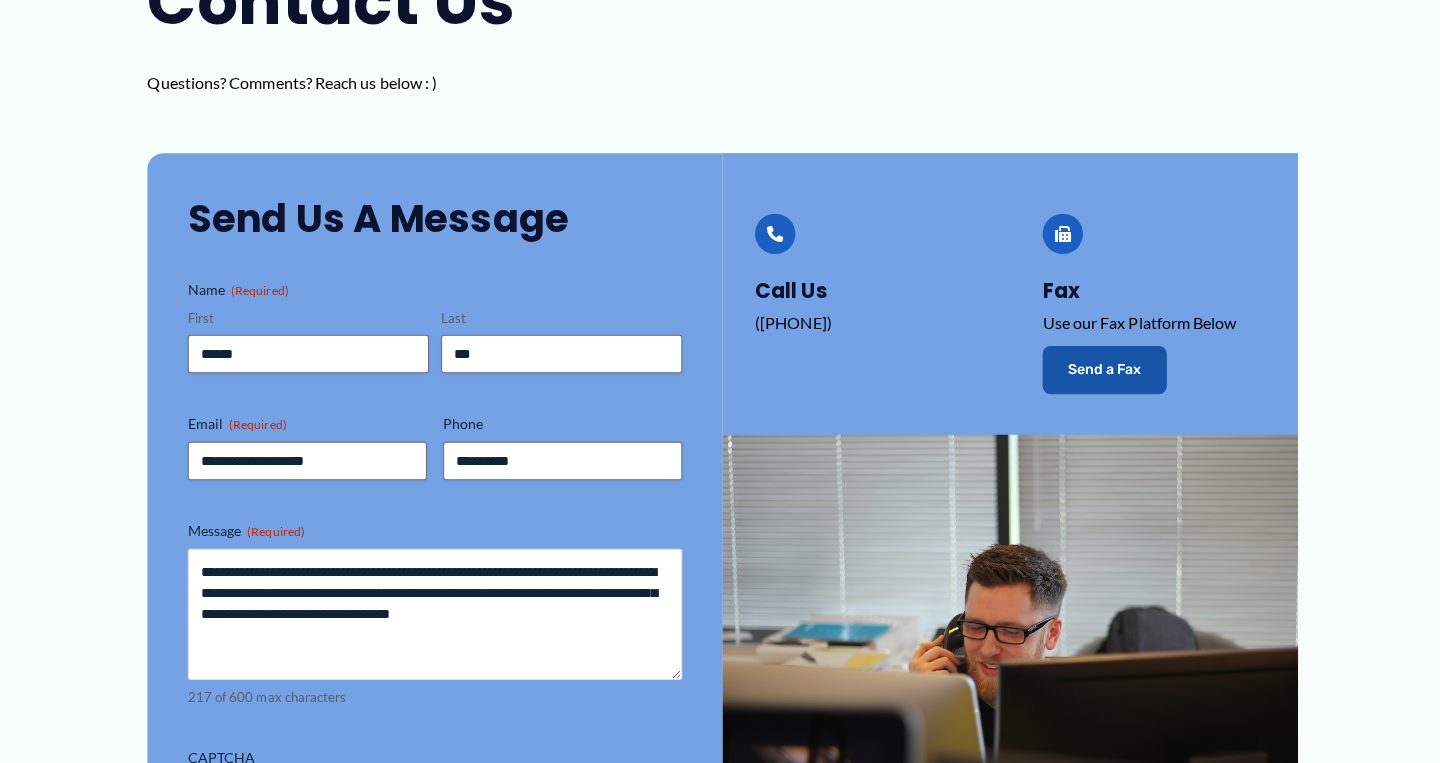 click on "**********" at bounding box center [435, 614] 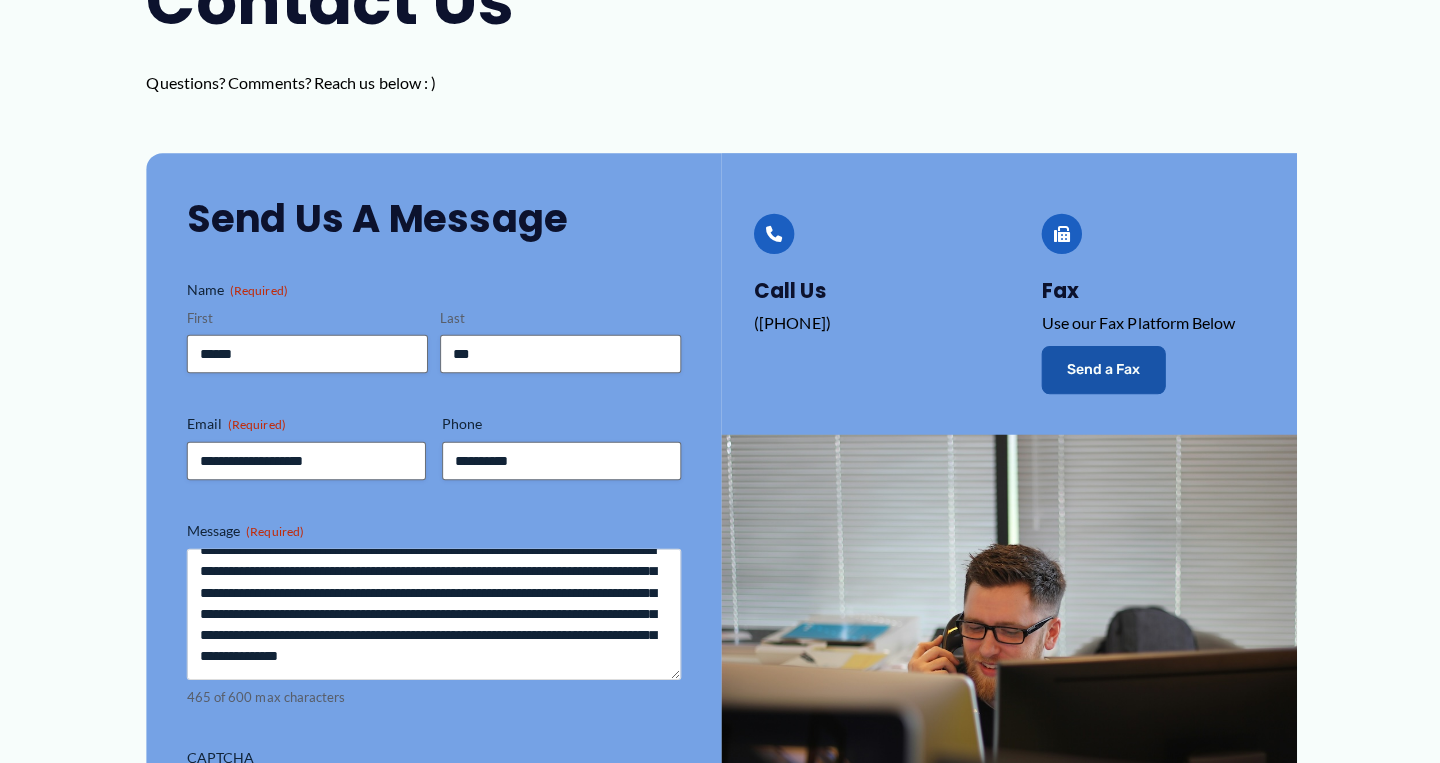 scroll, scrollTop: 43, scrollLeft: 0, axis: vertical 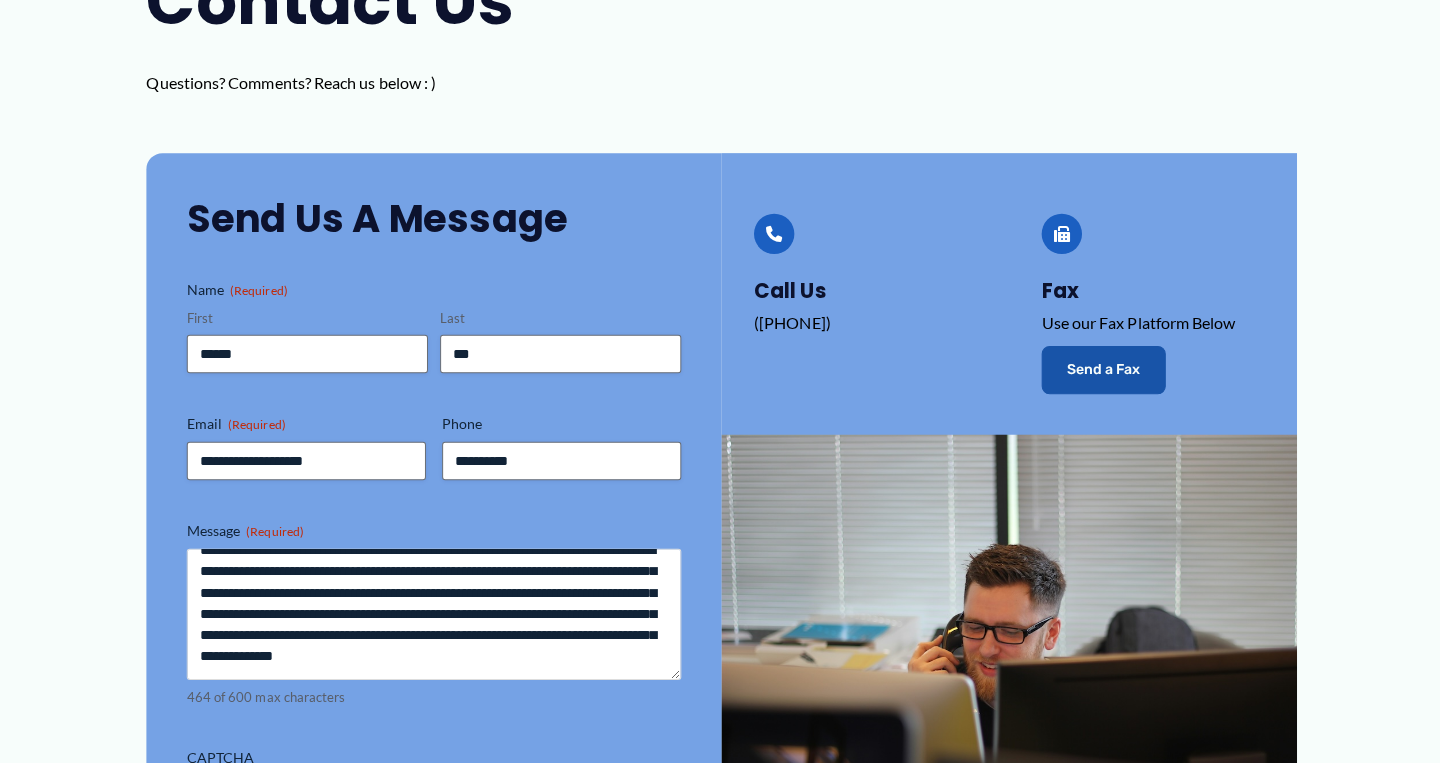 click on "**********" at bounding box center [435, 614] 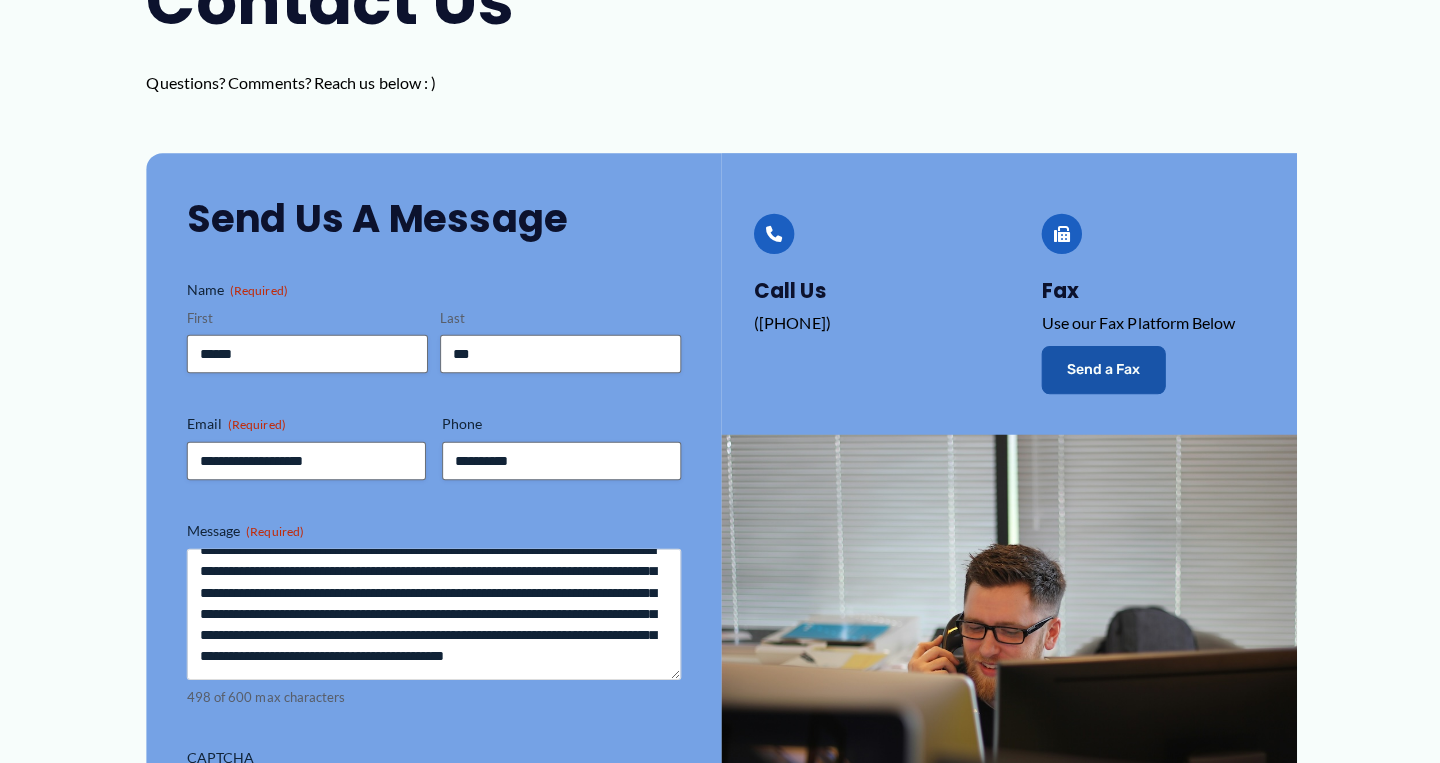 click on "**********" at bounding box center [435, 614] 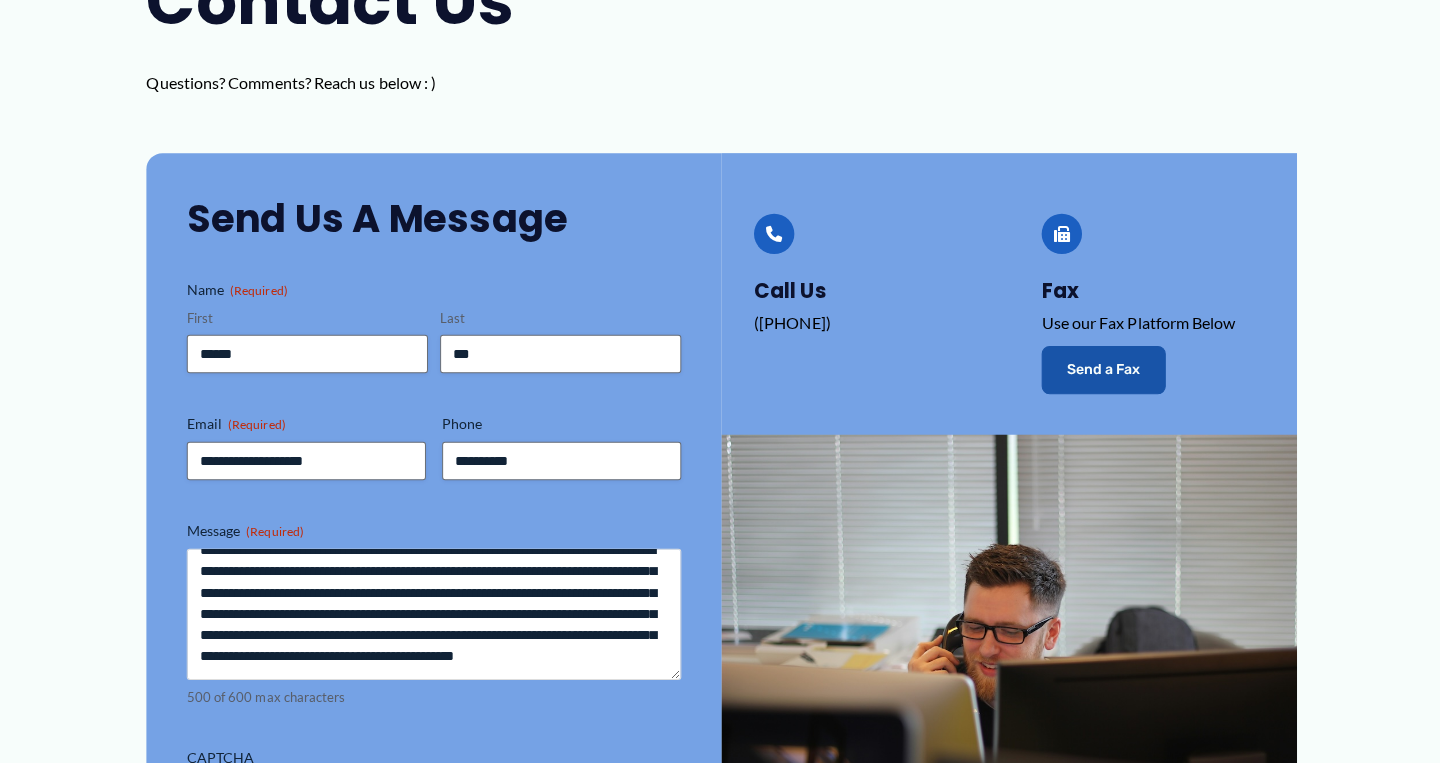 scroll, scrollTop: 304, scrollLeft: 0, axis: vertical 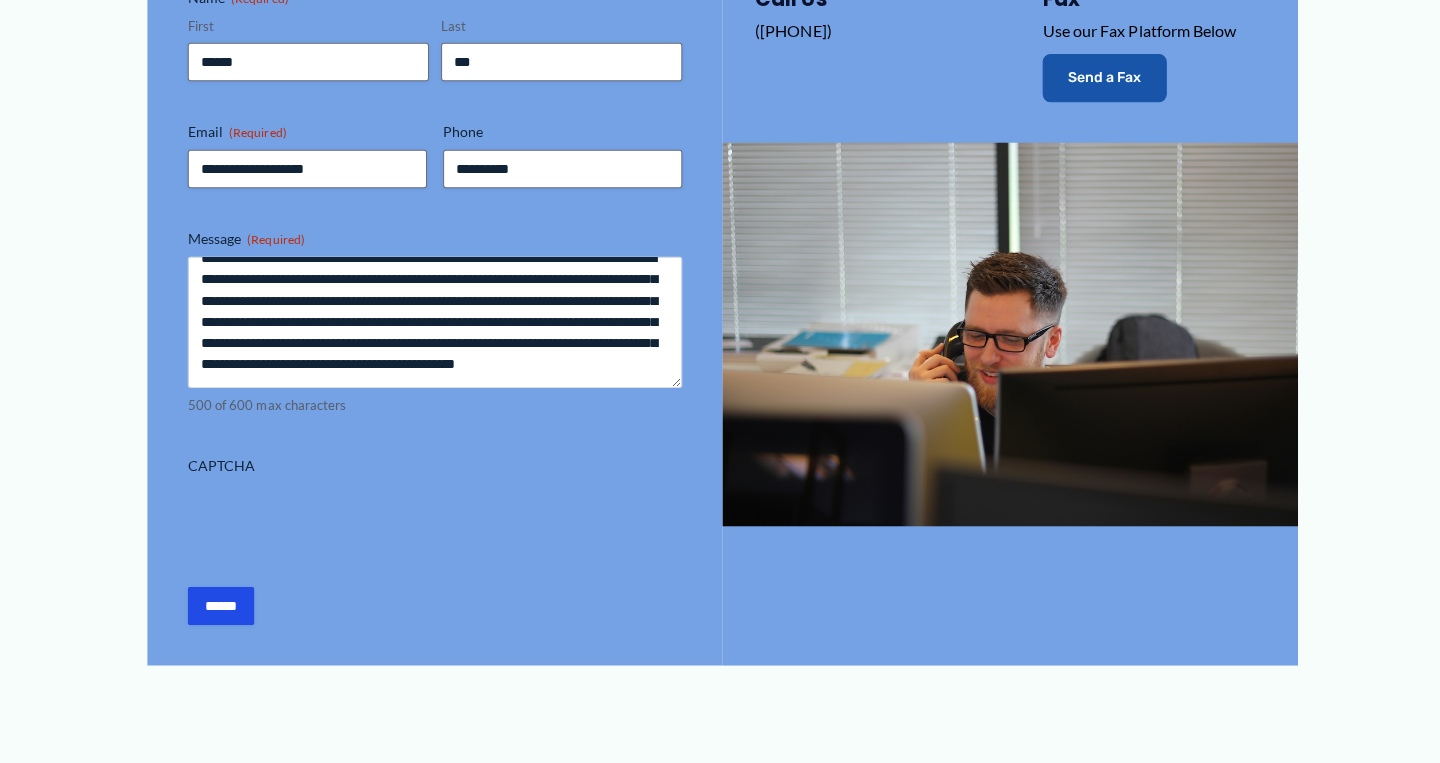 type on "**********" 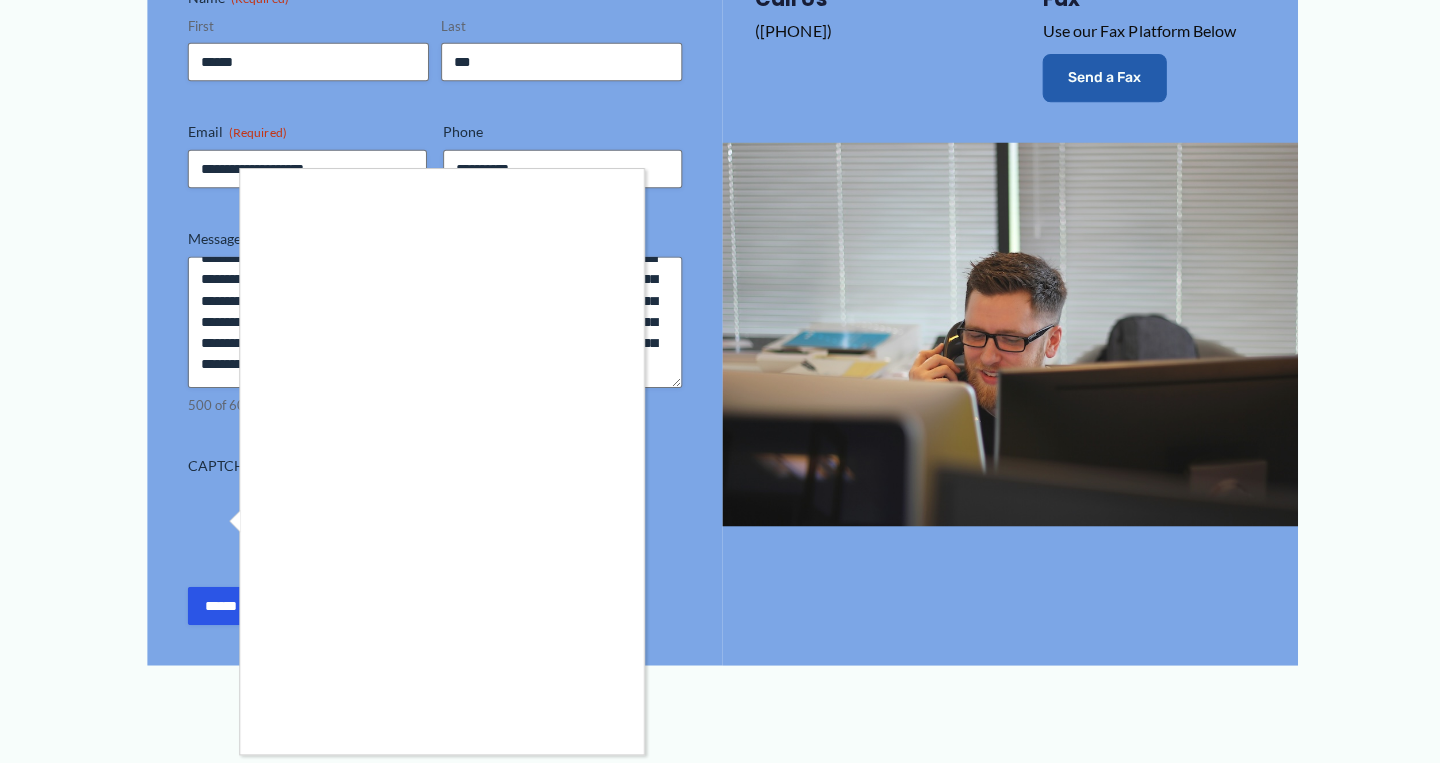 click at bounding box center (720, 381) 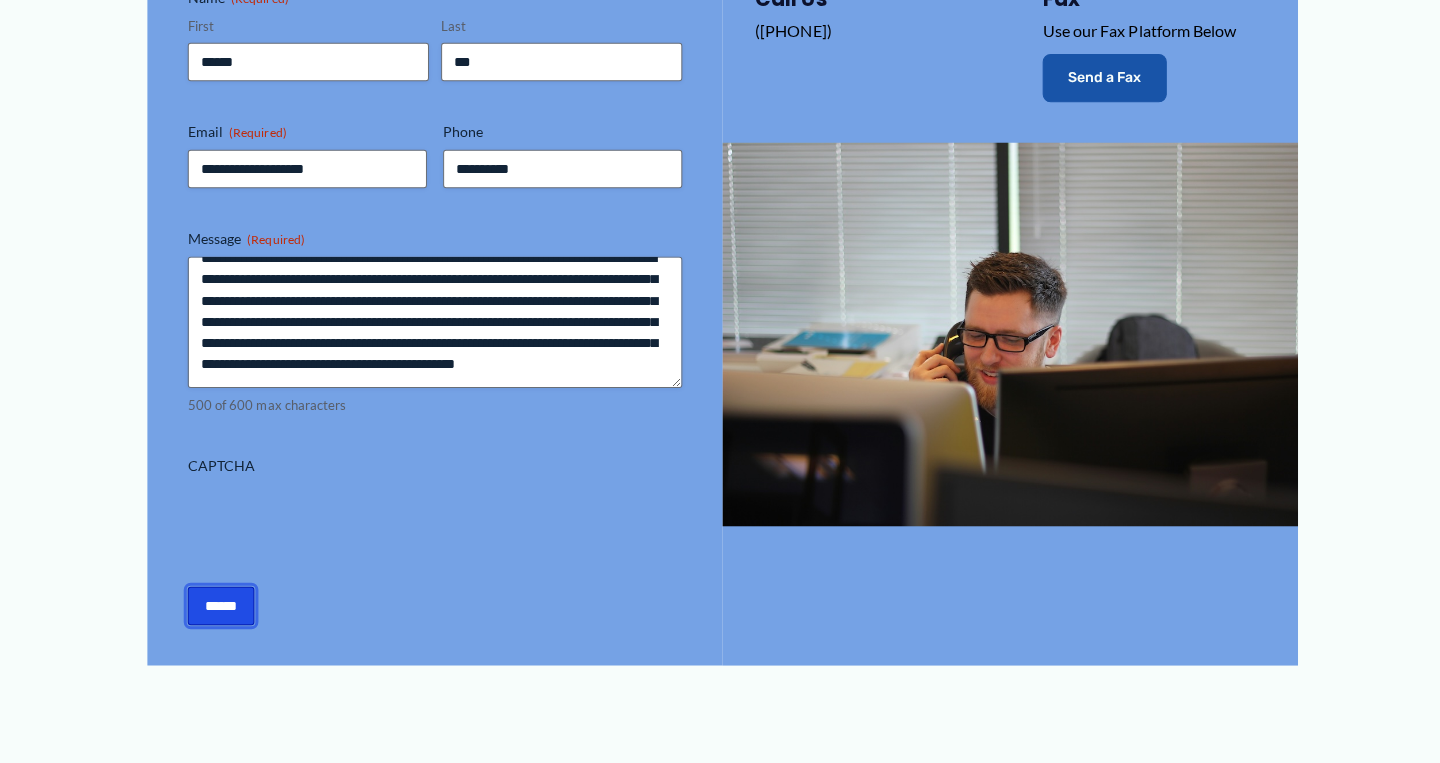 click on "******" at bounding box center [223, 607] 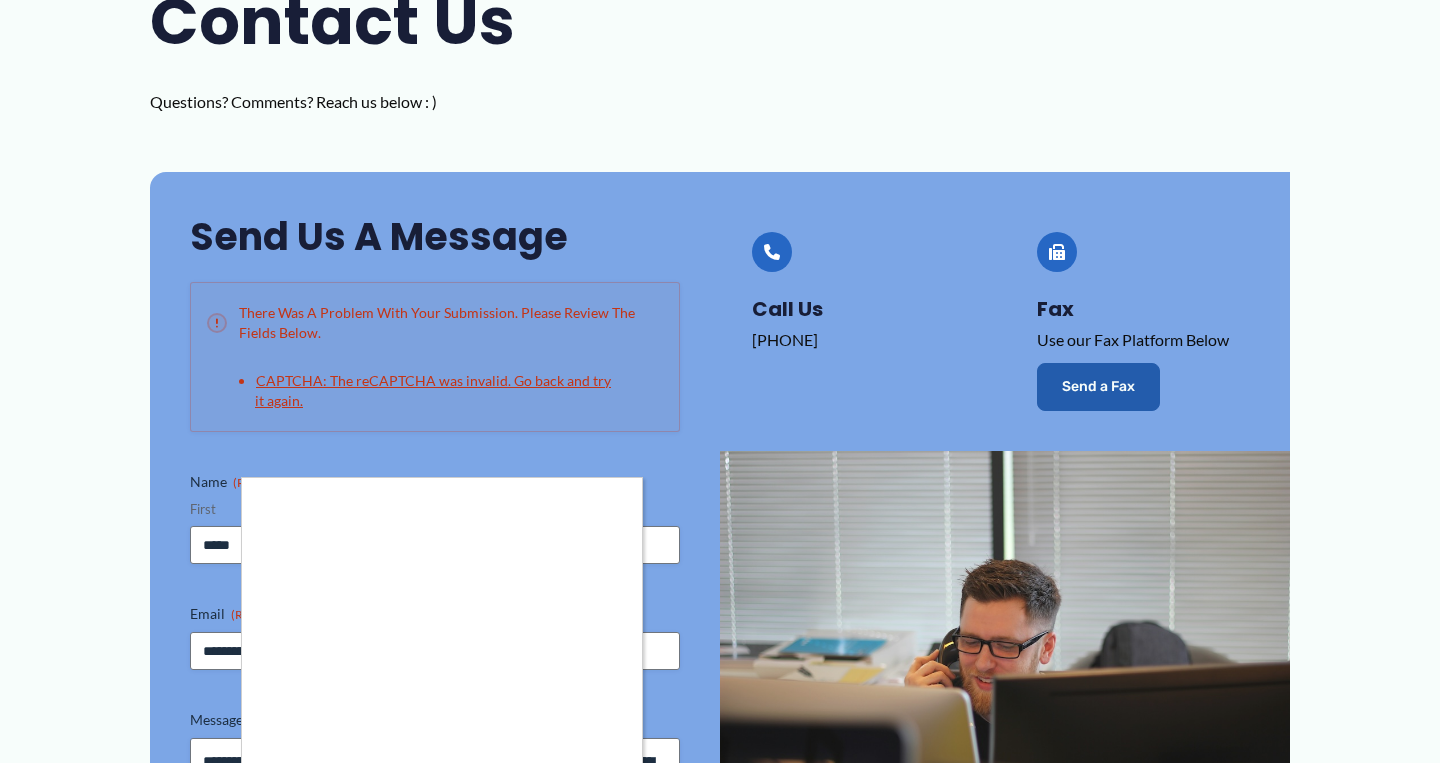 scroll, scrollTop: 269, scrollLeft: 0, axis: vertical 